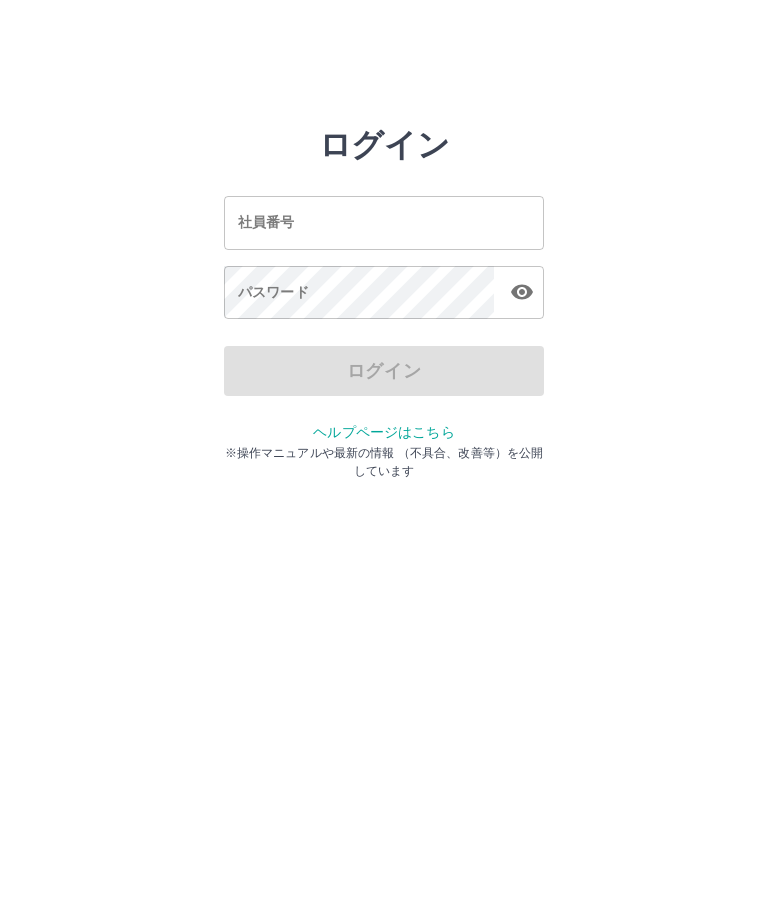 scroll, scrollTop: 0, scrollLeft: 0, axis: both 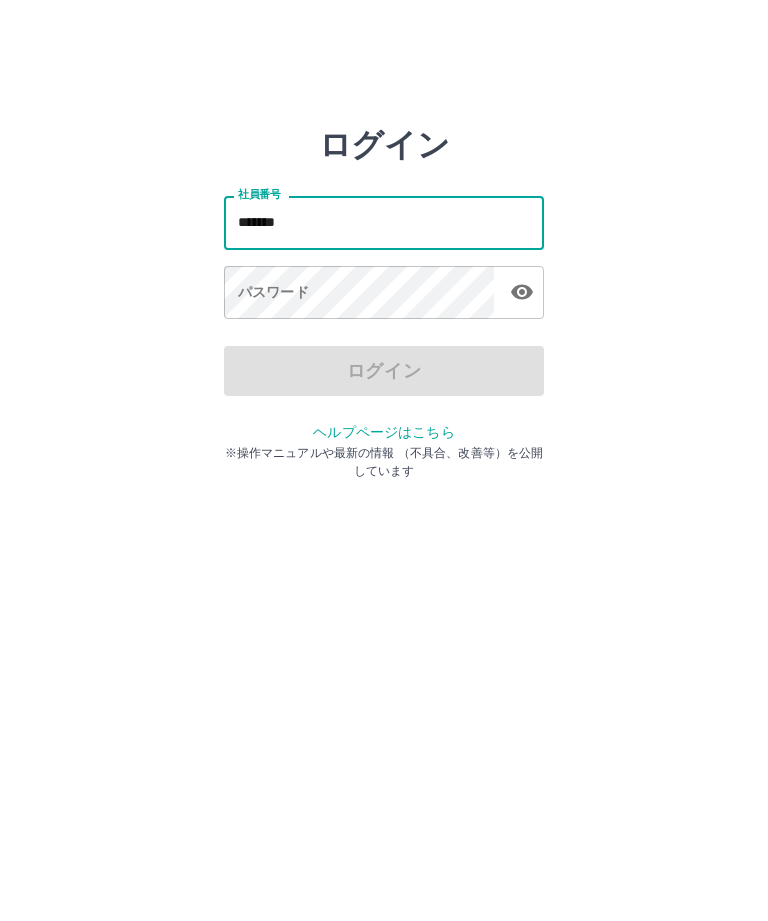 type on "*******" 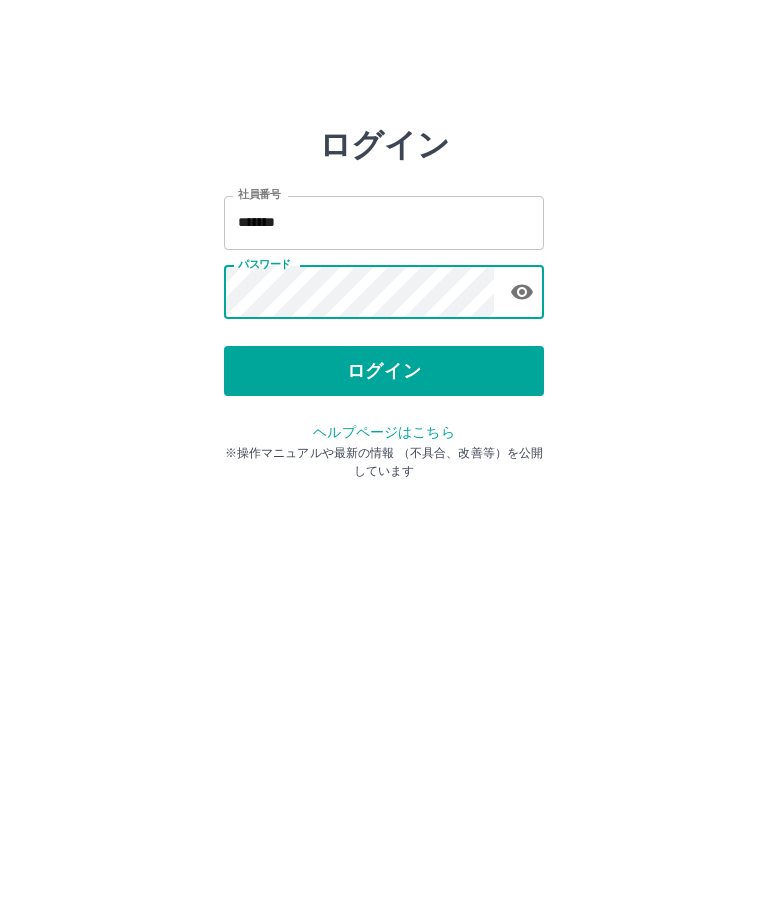 click on "ログイン" at bounding box center (384, 371) 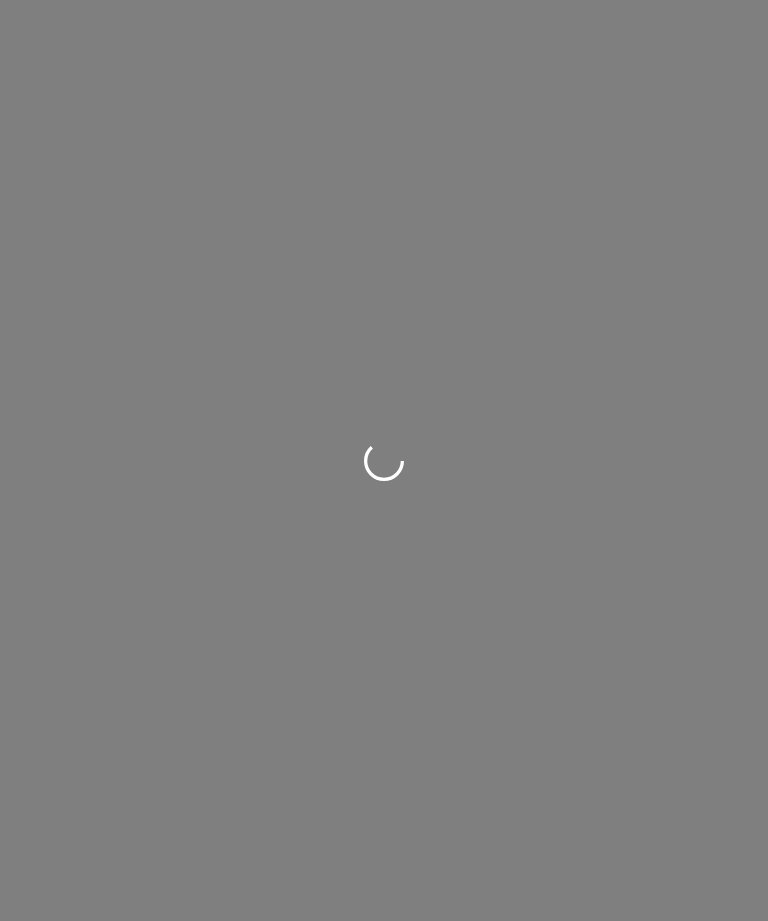 scroll, scrollTop: 0, scrollLeft: 0, axis: both 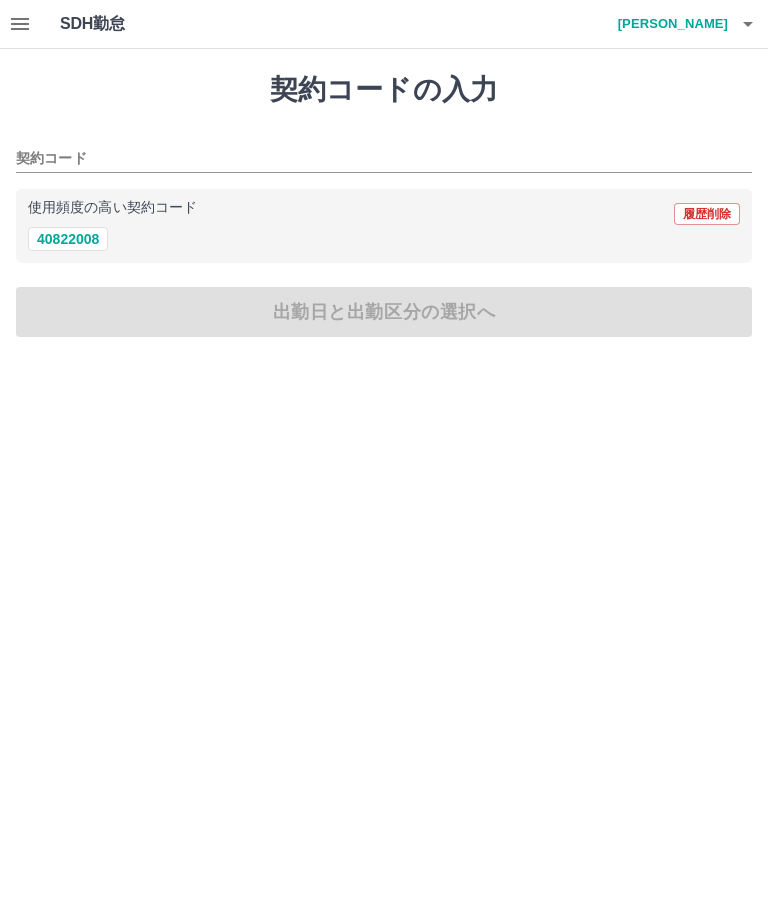 click on "40822008" at bounding box center (68, 239) 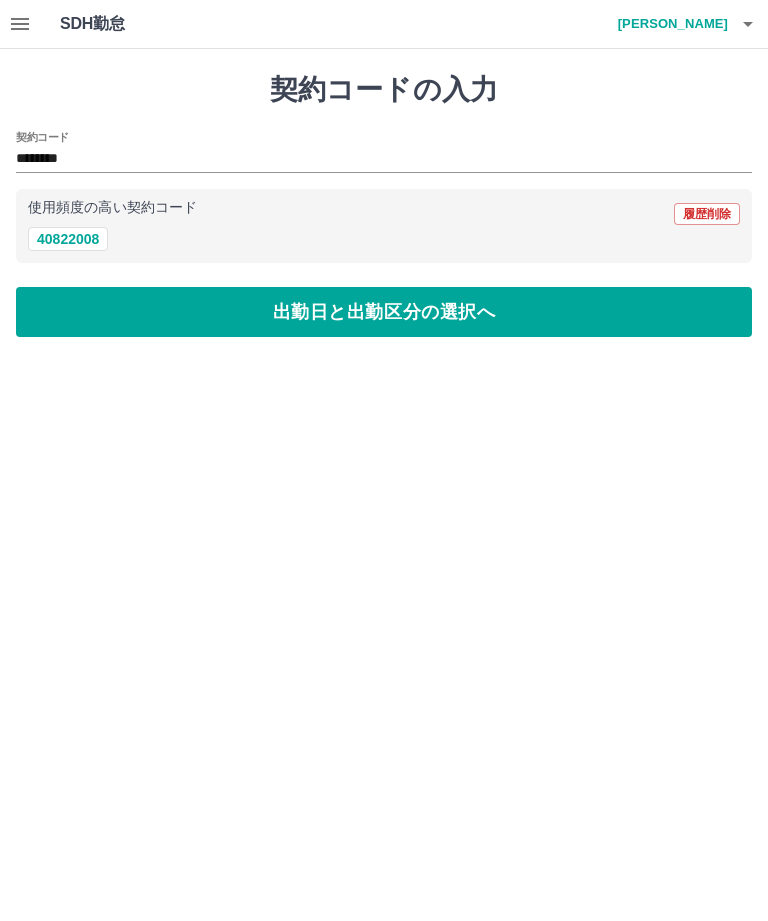 type on "********" 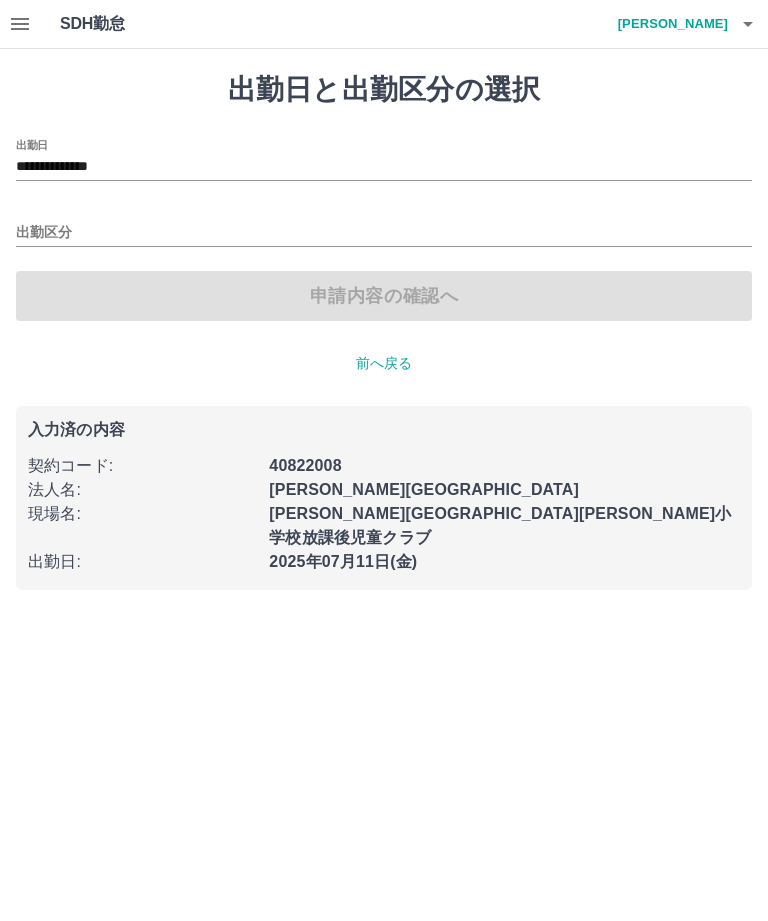 click on "**********" at bounding box center [384, 167] 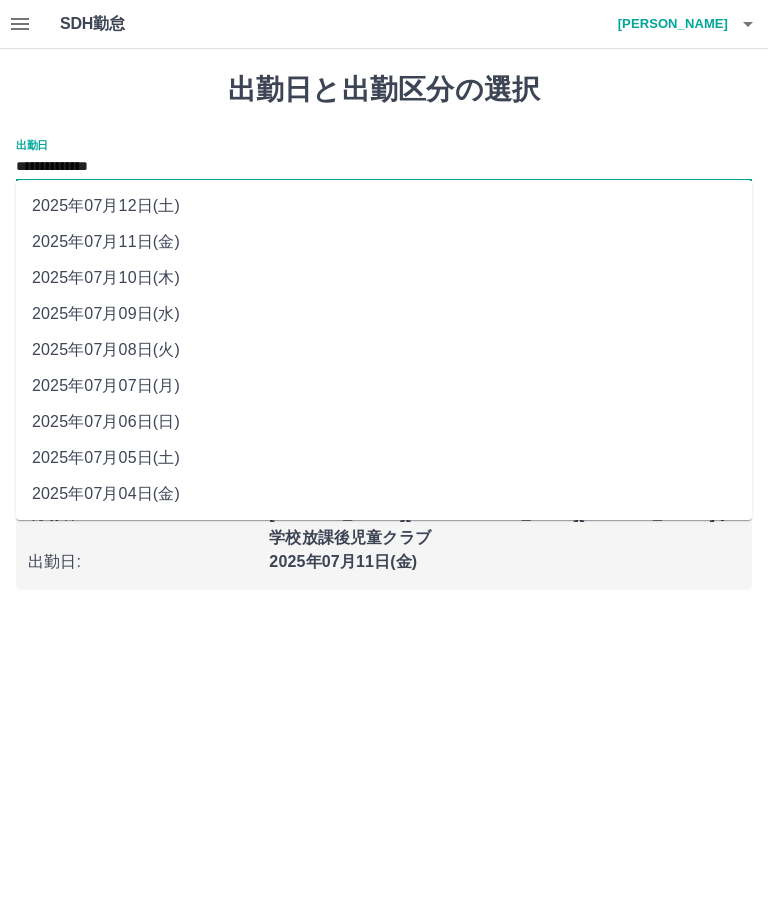 click on "2025年07月10日(木)" at bounding box center (384, 278) 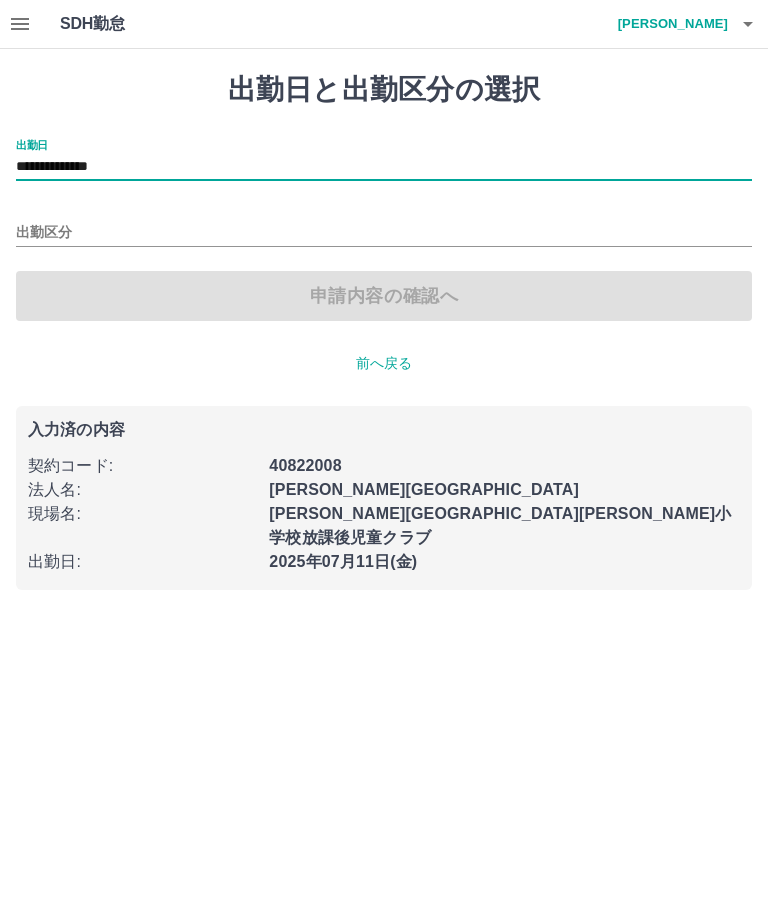 click on "出勤区分" at bounding box center (384, 233) 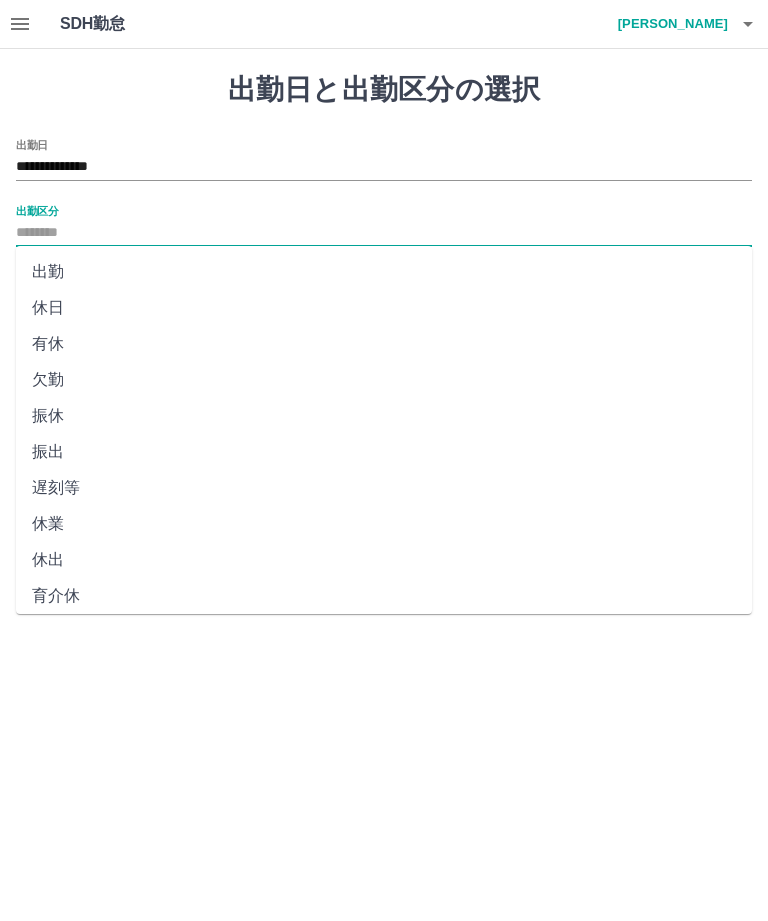 click on "出勤" at bounding box center [384, 272] 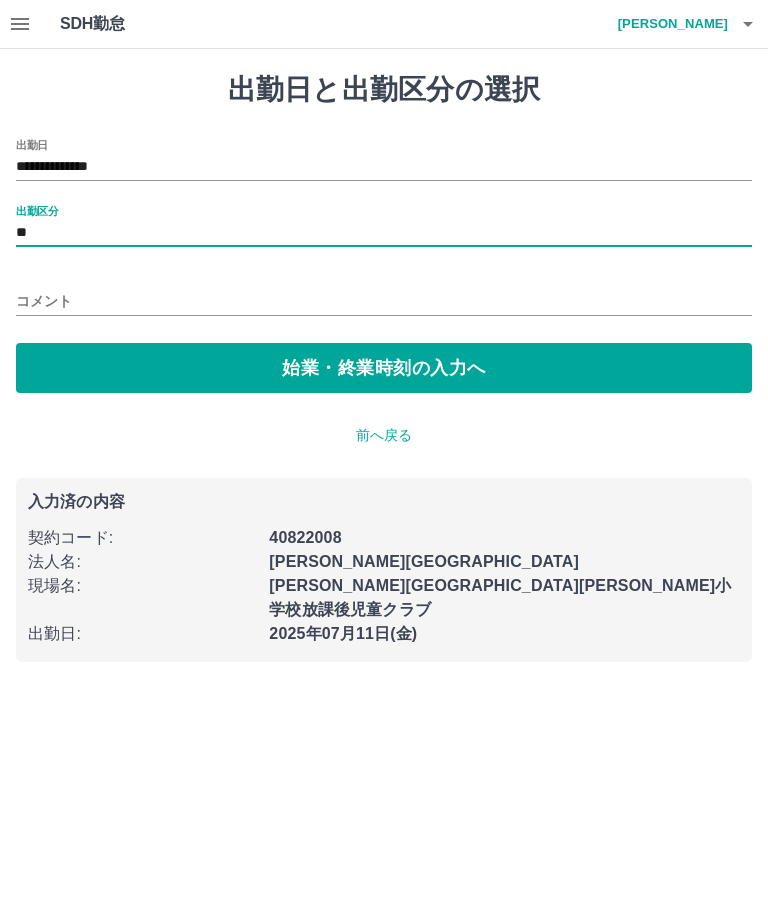 click on "始業・終業時刻の入力へ" at bounding box center (384, 368) 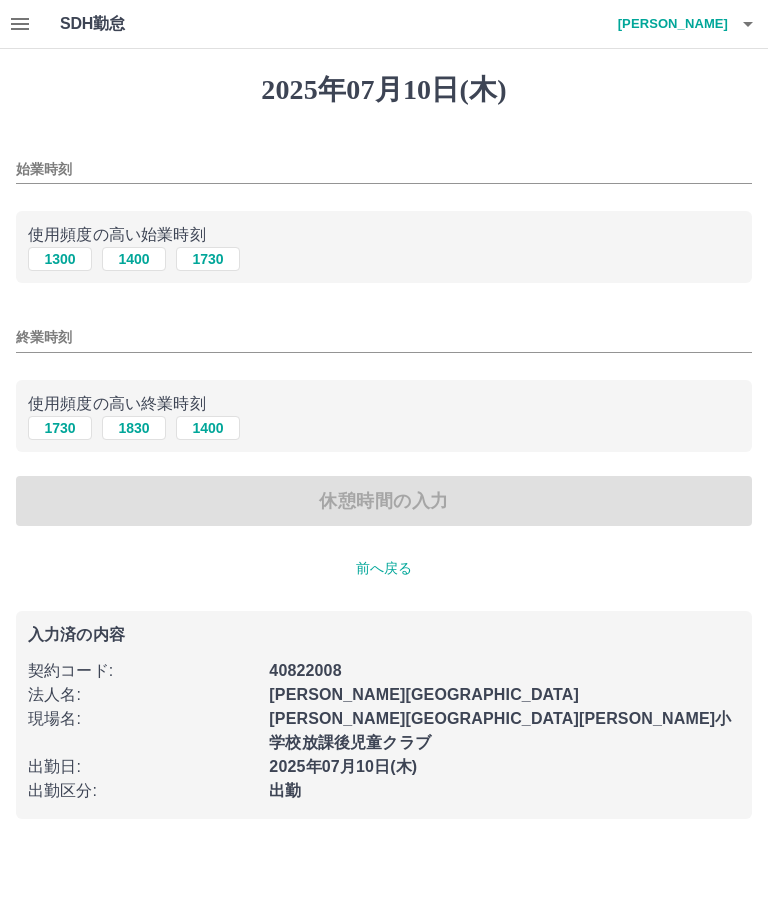 click on "1400" at bounding box center [134, 259] 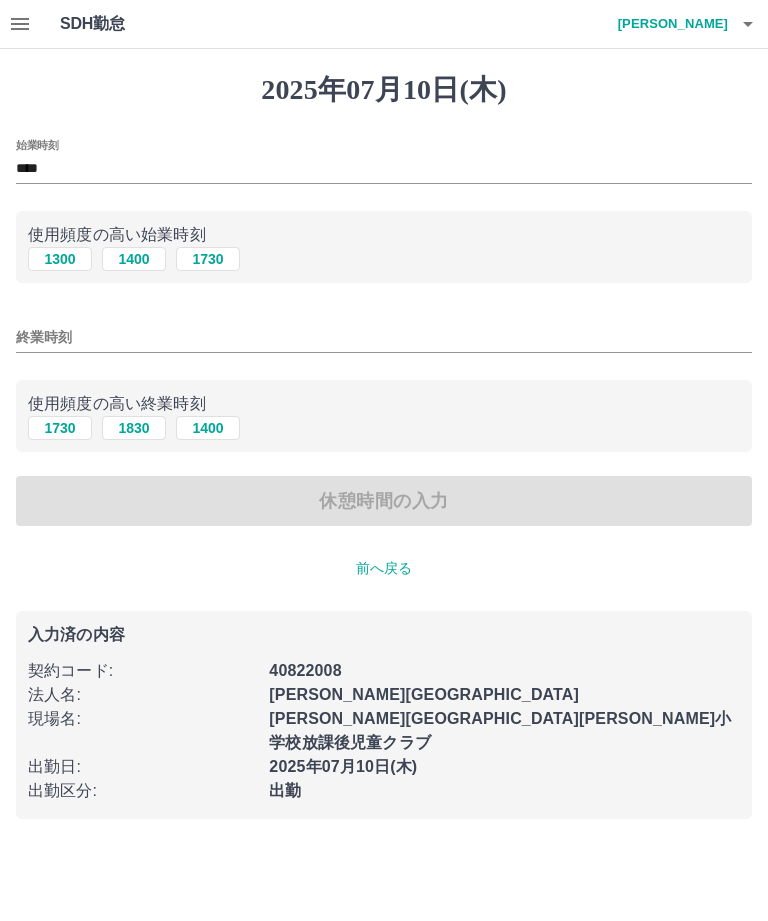 click on "終業時刻" at bounding box center (384, 337) 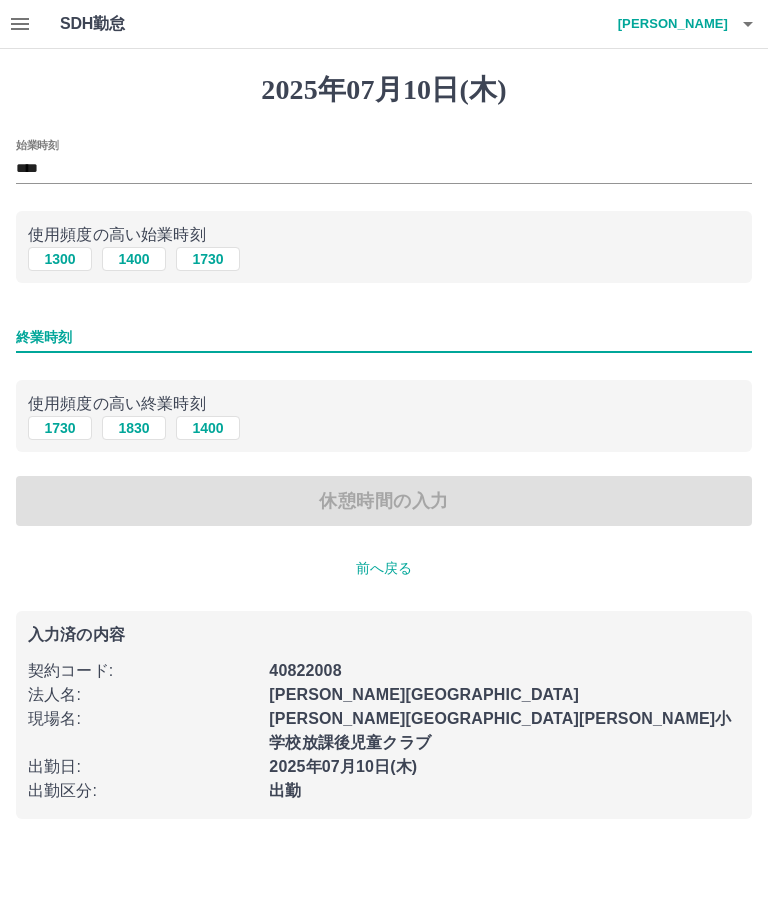 click on "1830" at bounding box center (134, 428) 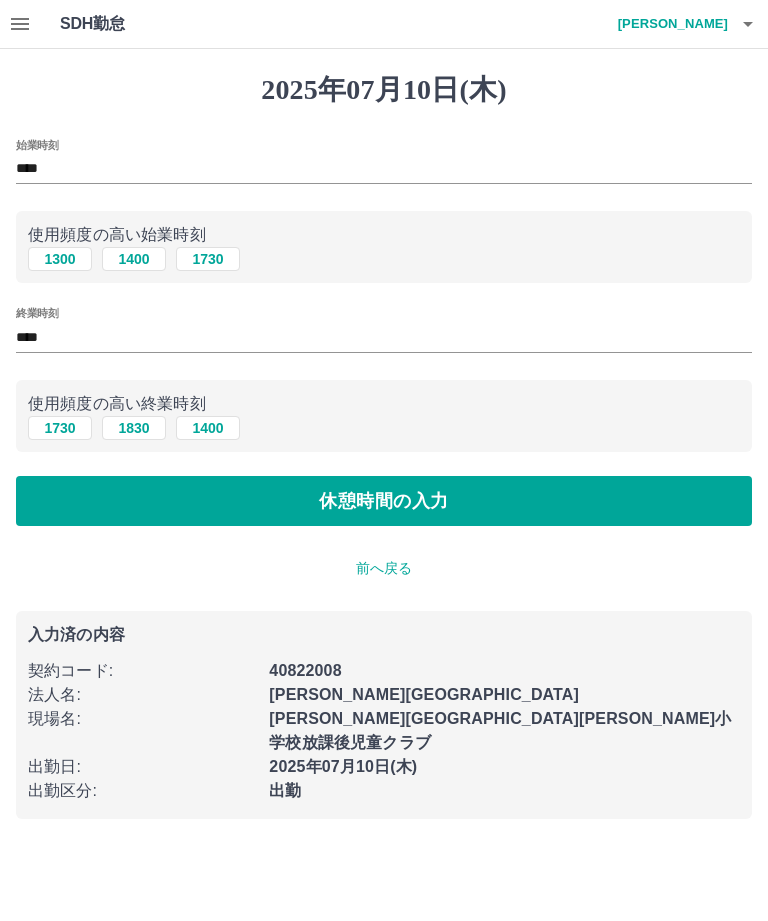 click on "休憩時間の入力" at bounding box center [384, 501] 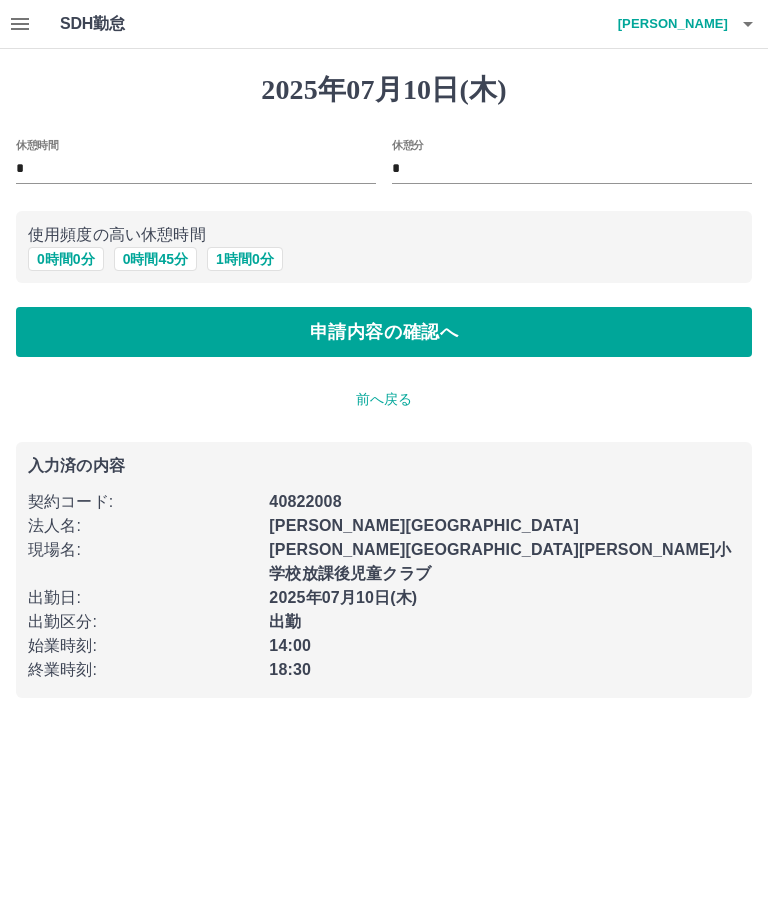 click on "申請内容の確認へ" at bounding box center (384, 332) 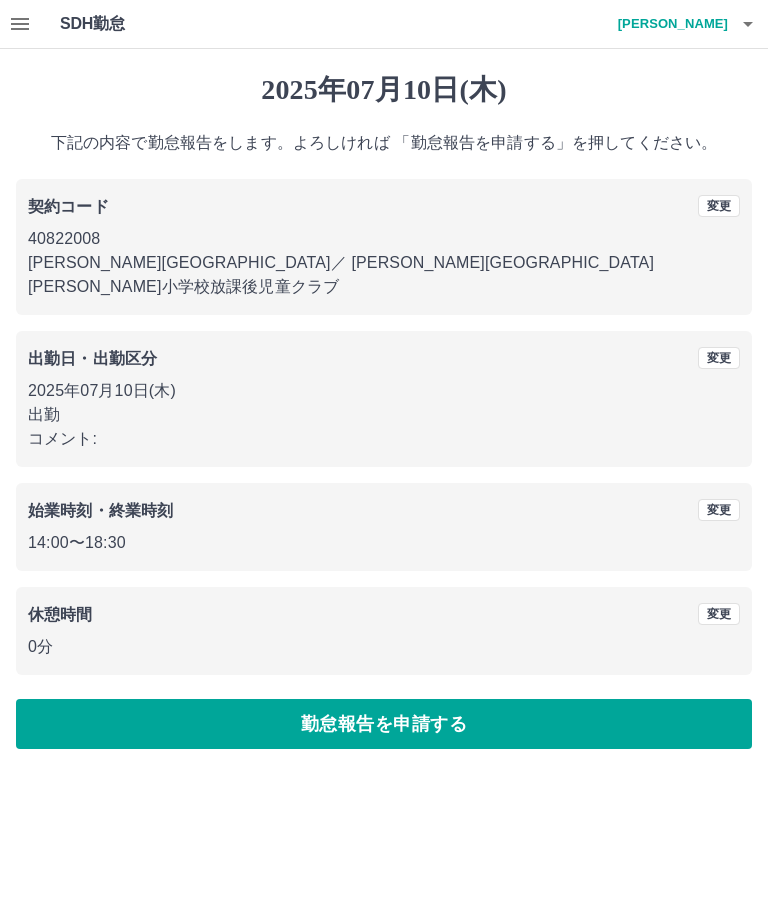 click on "勤怠報告を申請する" at bounding box center (384, 724) 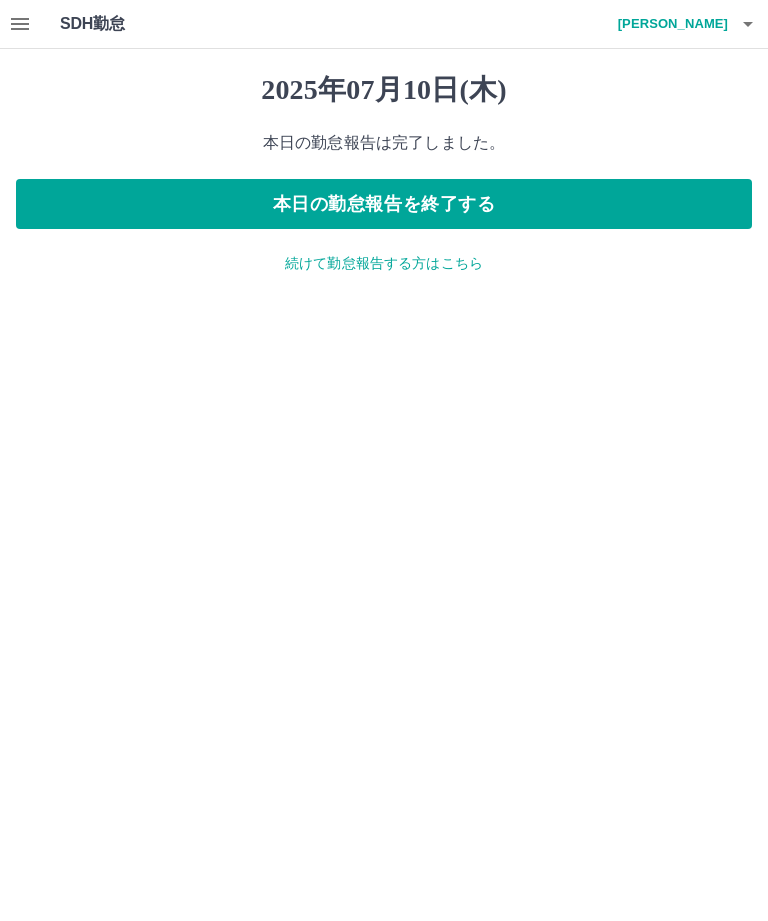 click on "本日の勤怠報告を終了する" at bounding box center [384, 204] 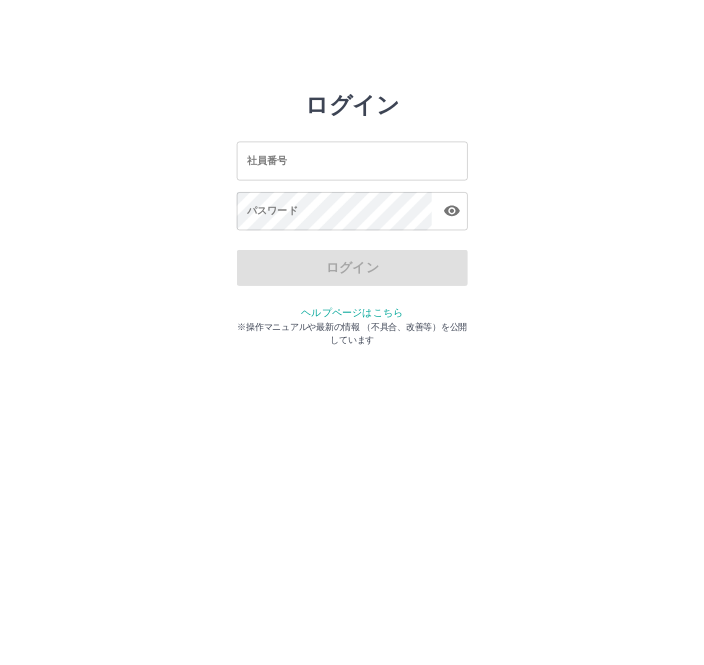 scroll, scrollTop: 0, scrollLeft: 0, axis: both 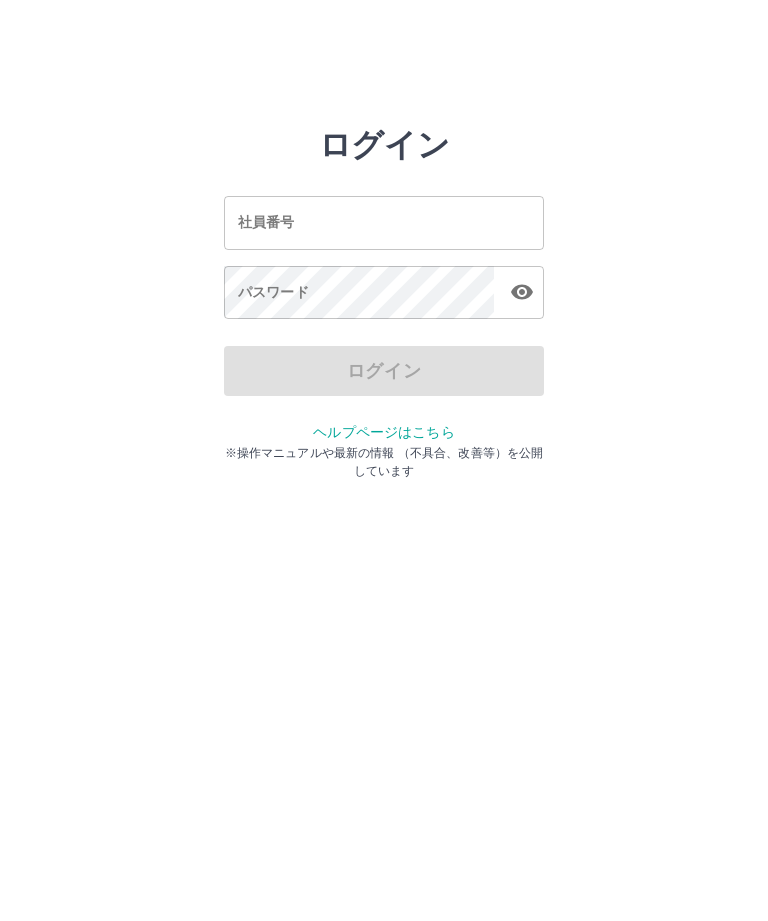 click on "ログイン 社員番号 社員番号 パスワード パスワード ログイン ヘルプページはこちら ※操作マニュアルや最新の情報 （不具合、改善等）を公開しています" at bounding box center [384, 223] 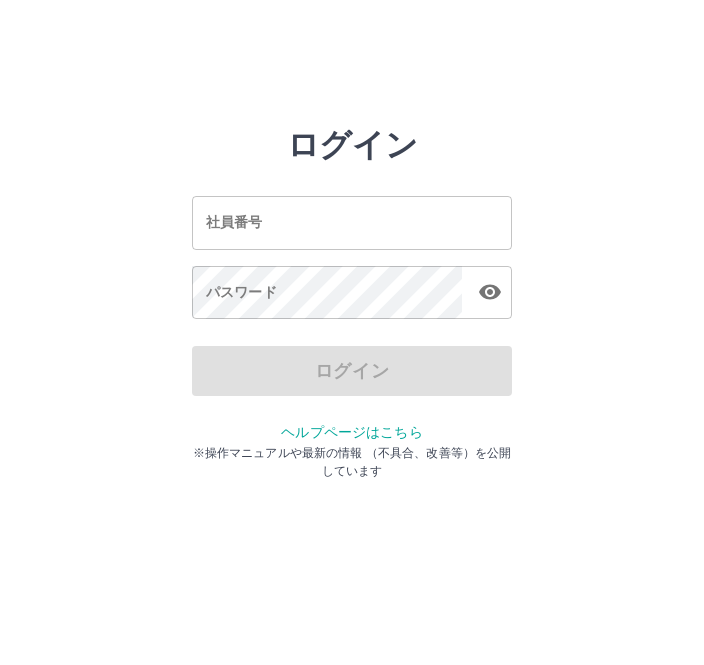 click on "社員番号" at bounding box center [352, 222] 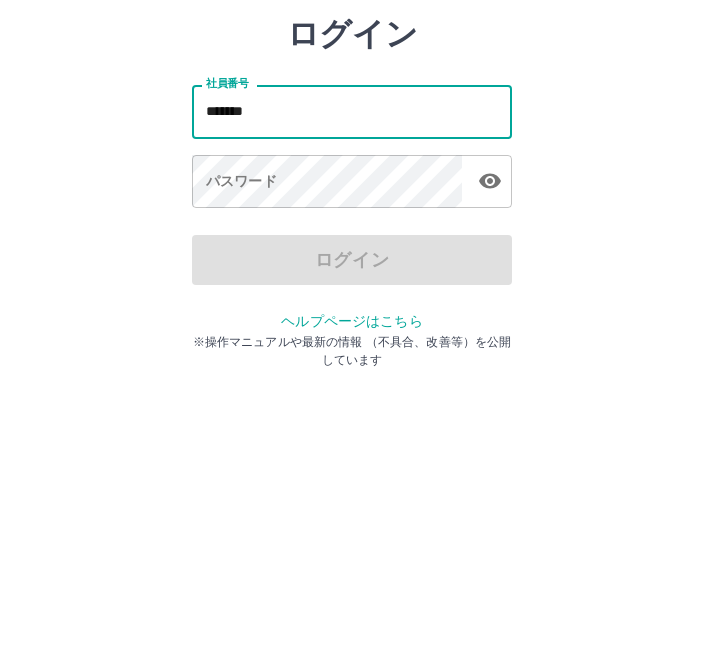 type on "*******" 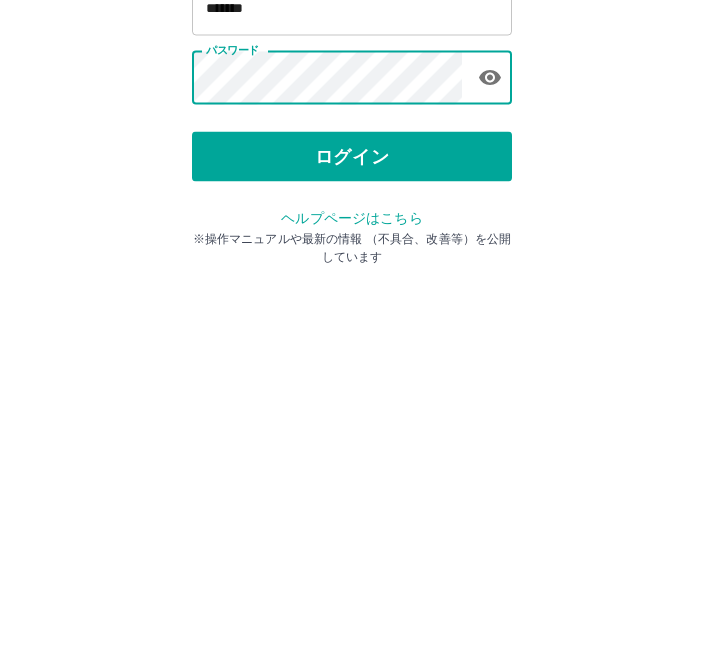 click on "ログイン" at bounding box center [352, 371] 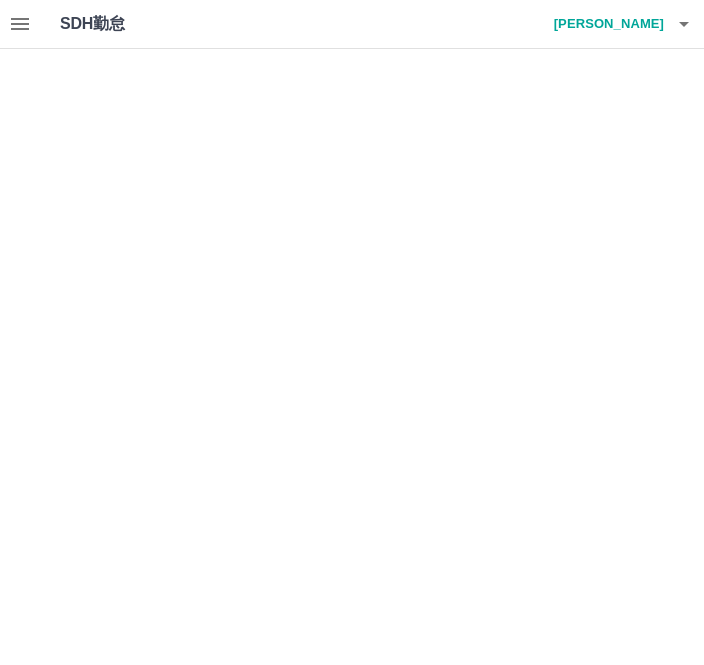 scroll, scrollTop: 0, scrollLeft: 0, axis: both 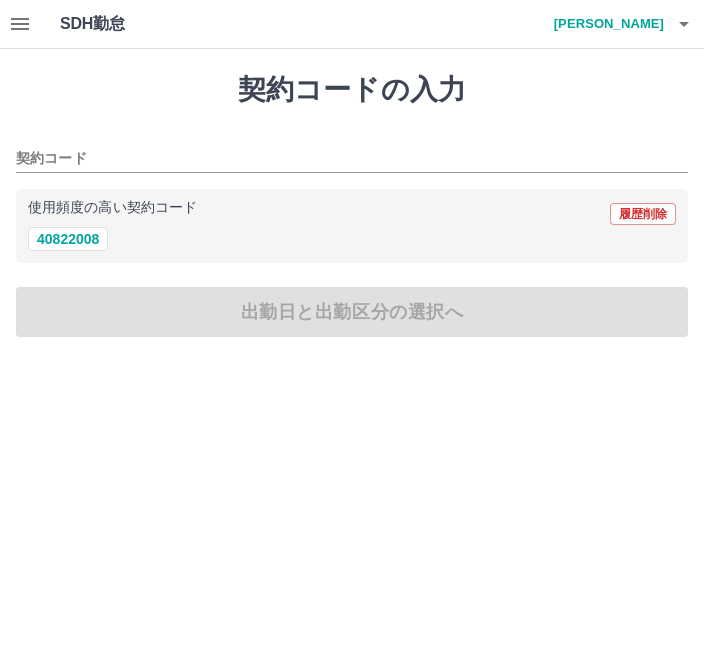 click on "40822008" at bounding box center (68, 239) 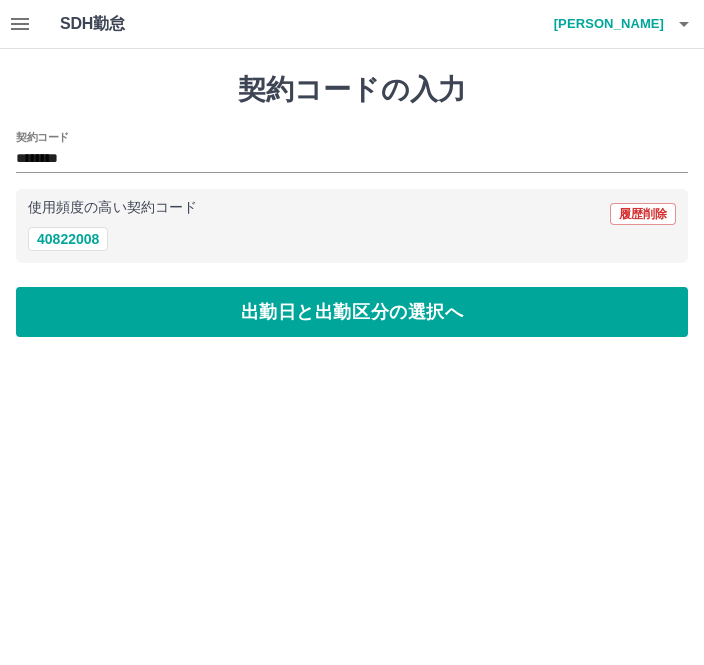 click on "出勤日と出勤区分の選択へ" at bounding box center (352, 312) 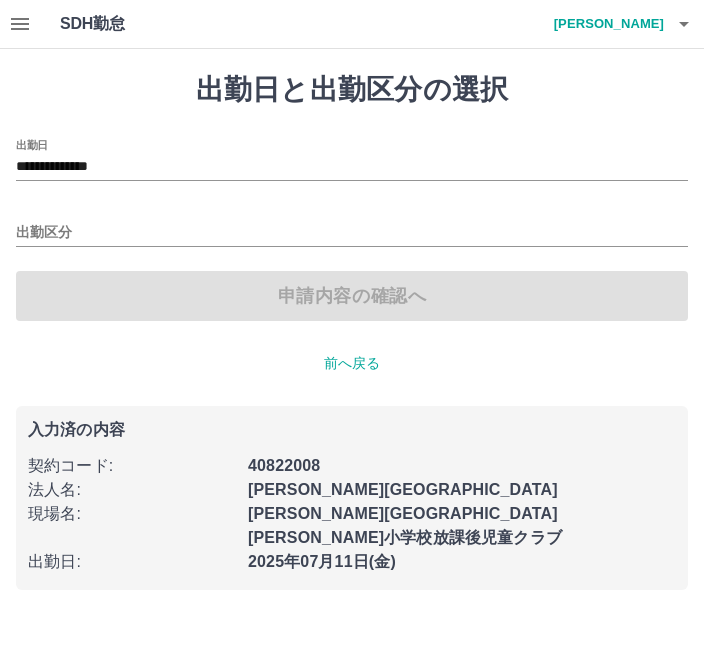 click on "**********" at bounding box center (352, 167) 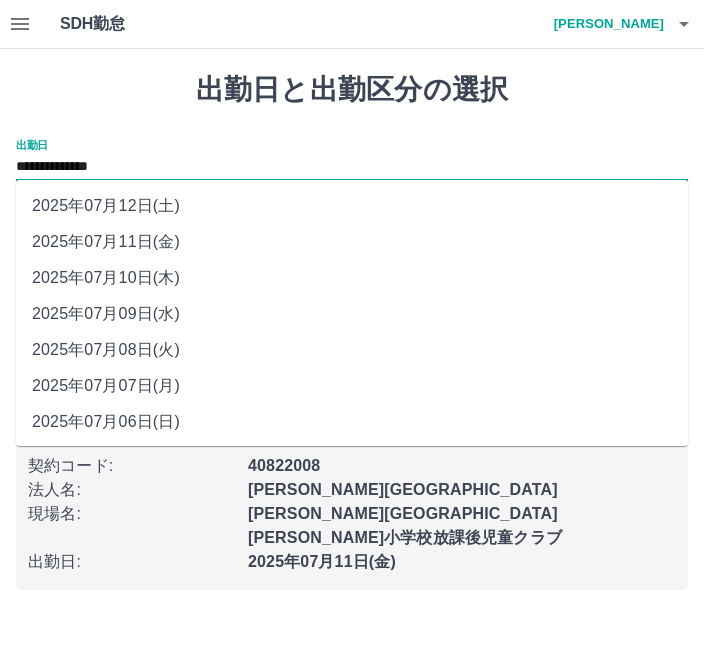 click on "2025年07月10日(木)" at bounding box center [352, 278] 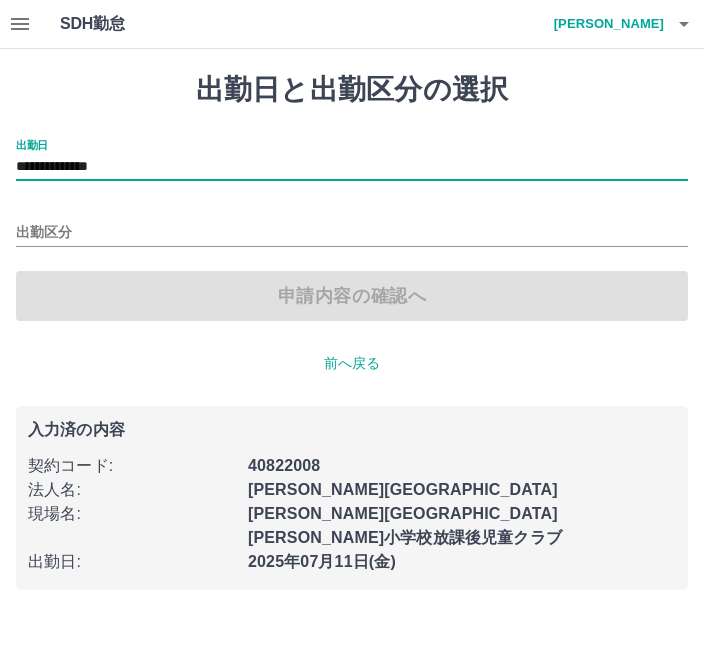 click on "出勤区分" at bounding box center [352, 233] 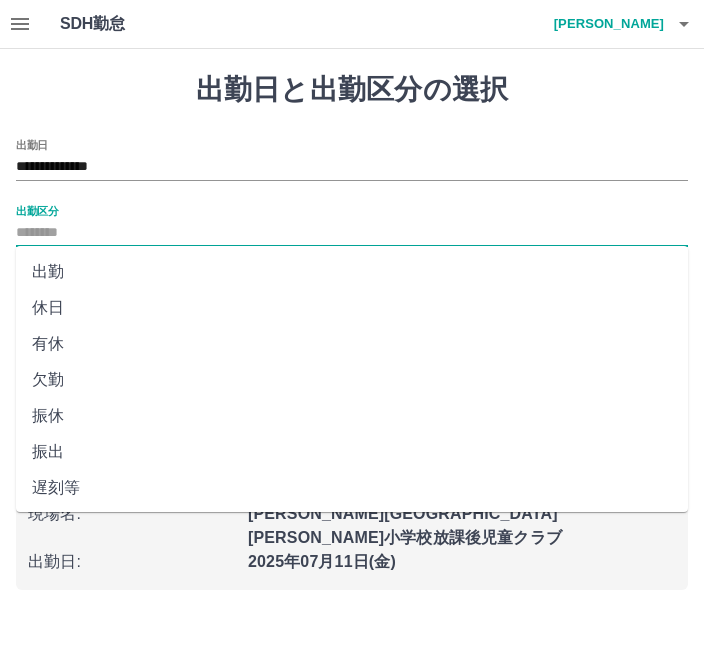 click on "出勤" at bounding box center [352, 272] 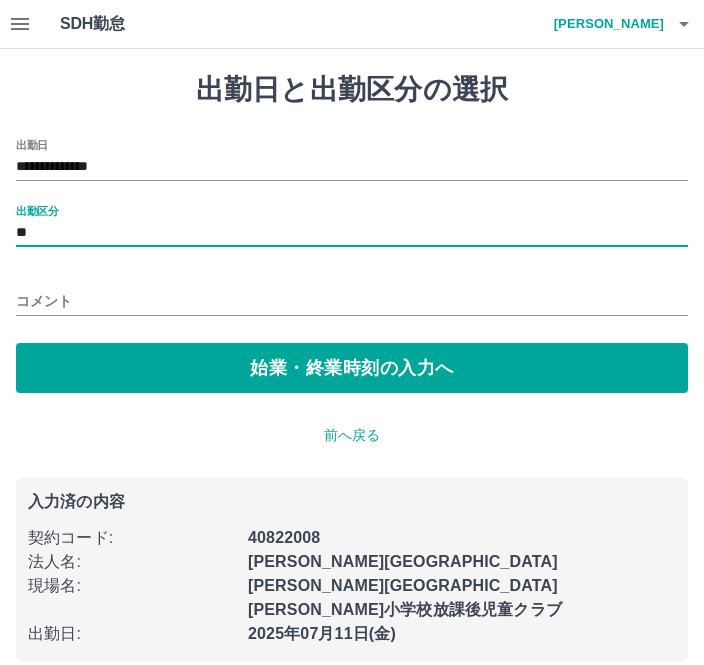 click on "始業・終業時刻の入力へ" at bounding box center (352, 368) 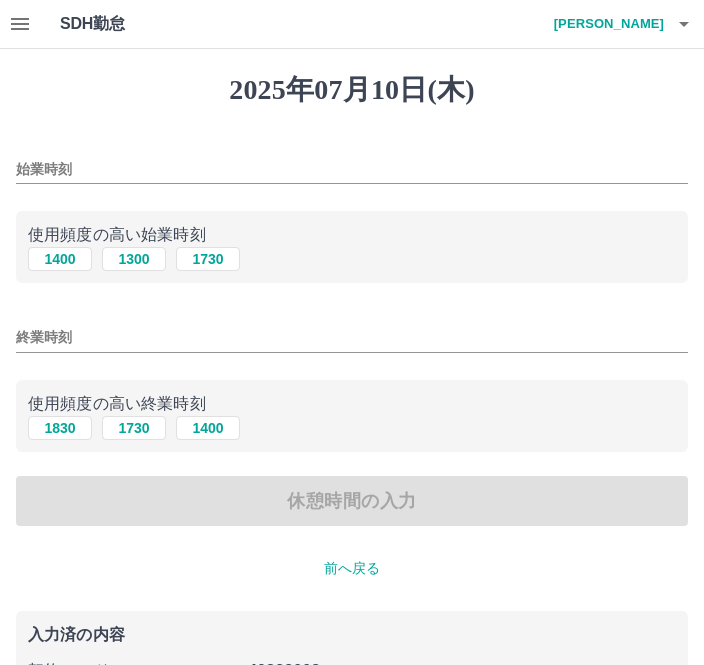 click on "始業時刻" at bounding box center [352, 169] 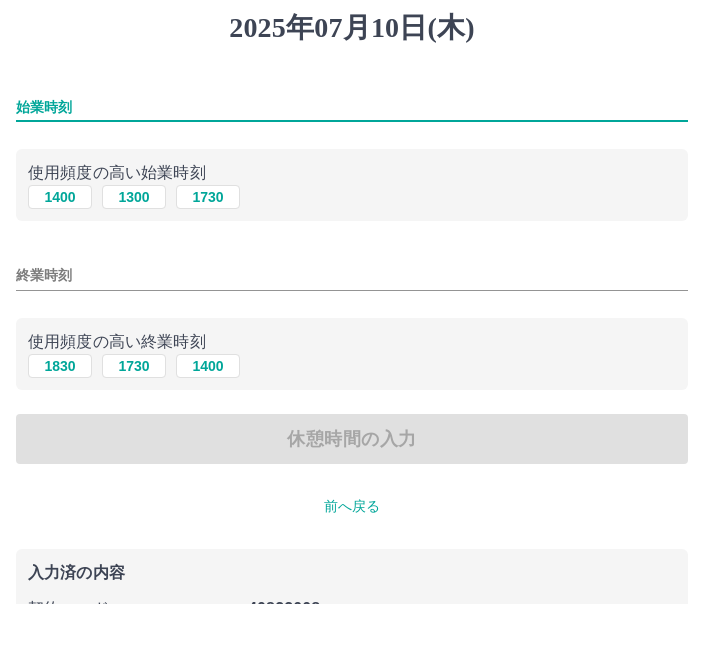 click on "1300" at bounding box center [134, 259] 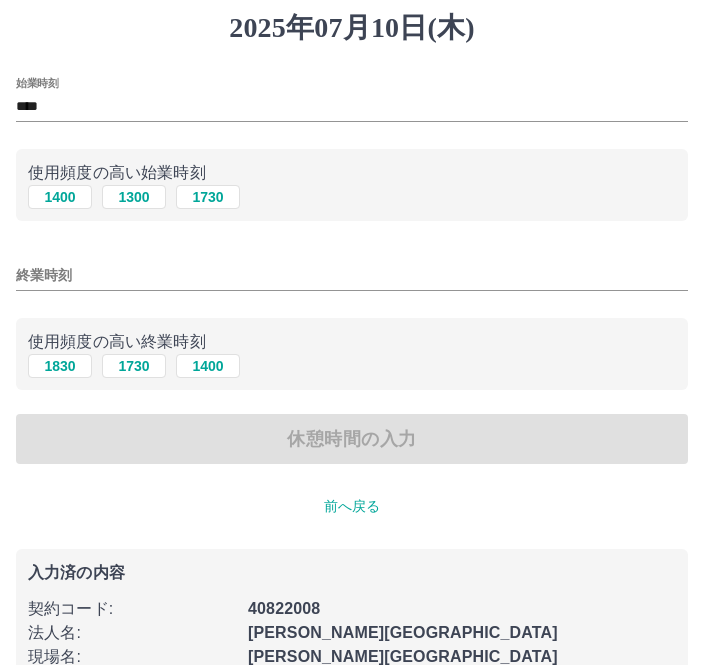 scroll, scrollTop: 62, scrollLeft: 0, axis: vertical 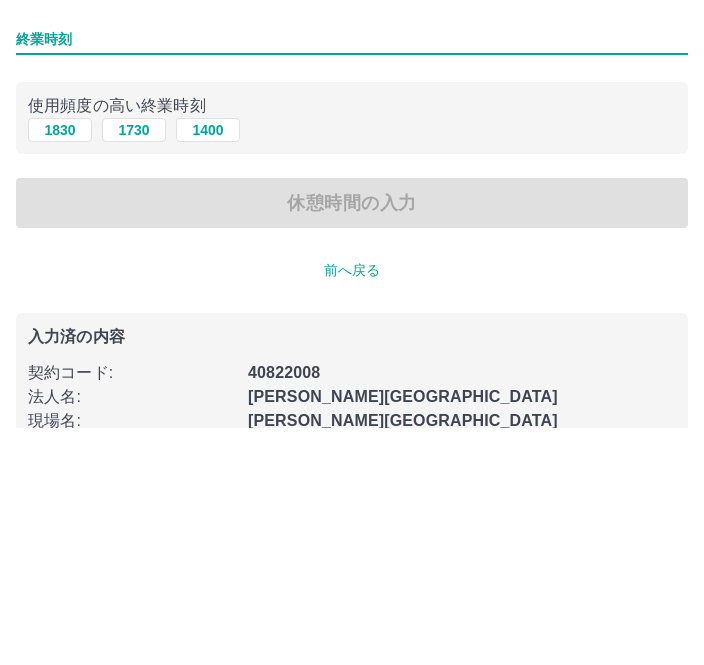 click on "1730" at bounding box center [134, 367] 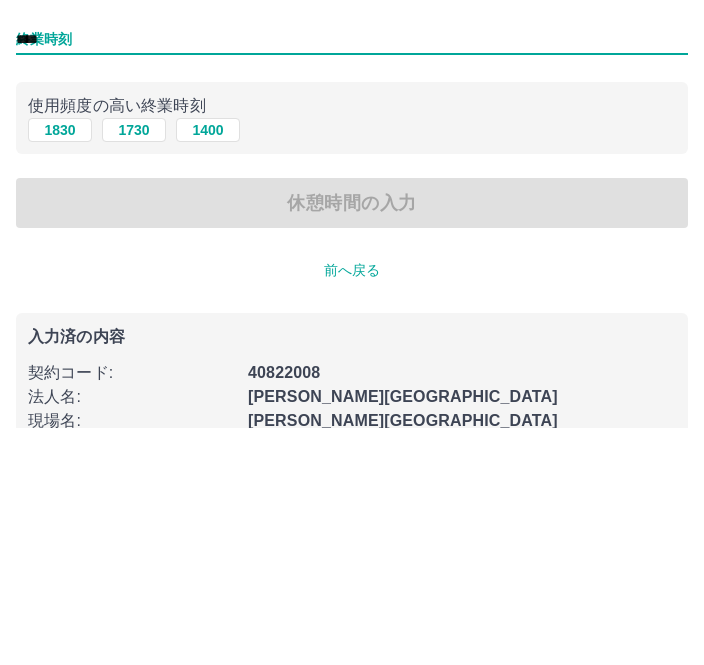 scroll, scrollTop: 90, scrollLeft: 0, axis: vertical 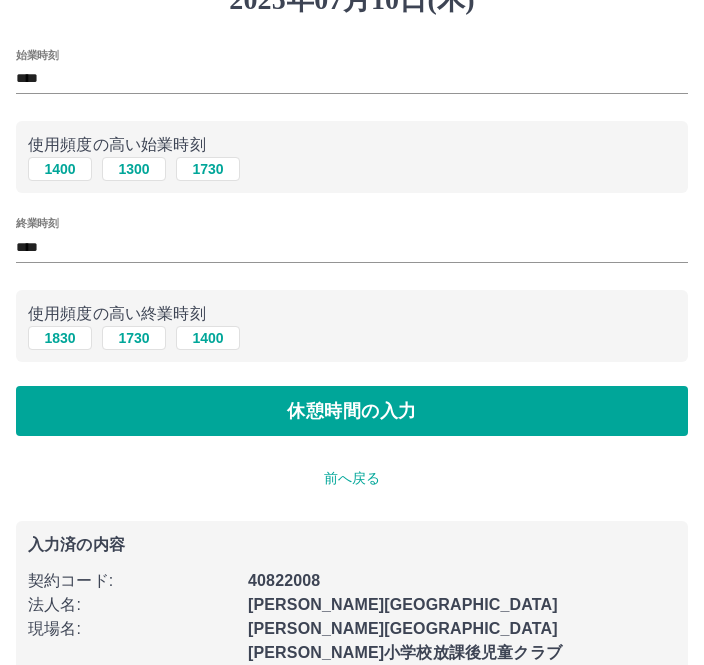 click on "休憩時間の入力" at bounding box center (352, 411) 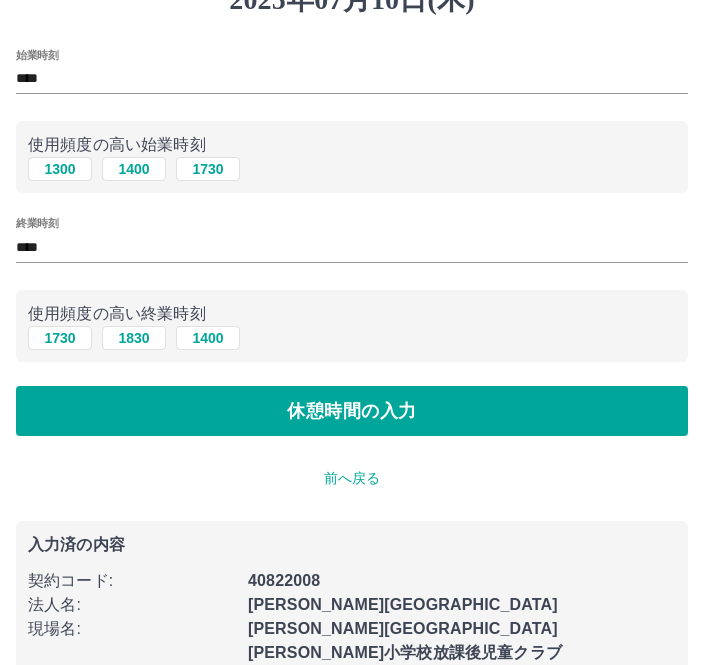 scroll, scrollTop: 0, scrollLeft: 0, axis: both 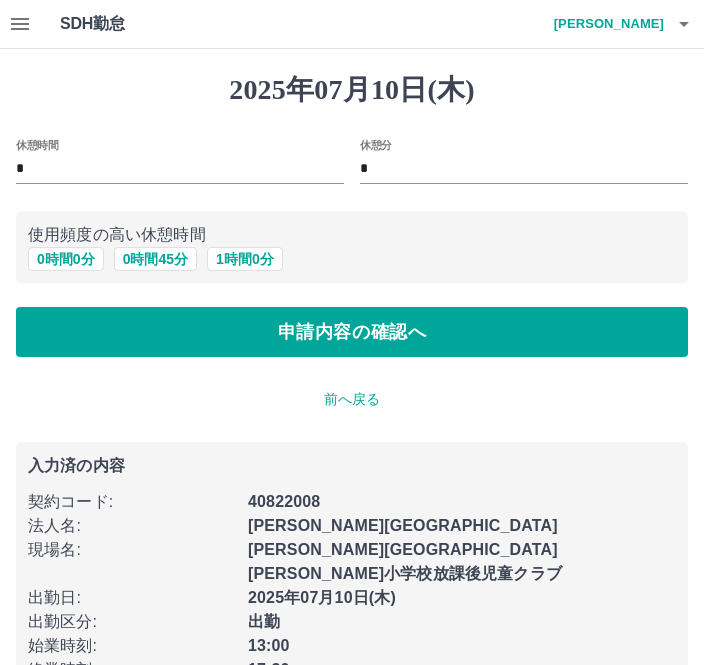 click on "*" at bounding box center (180, 169) 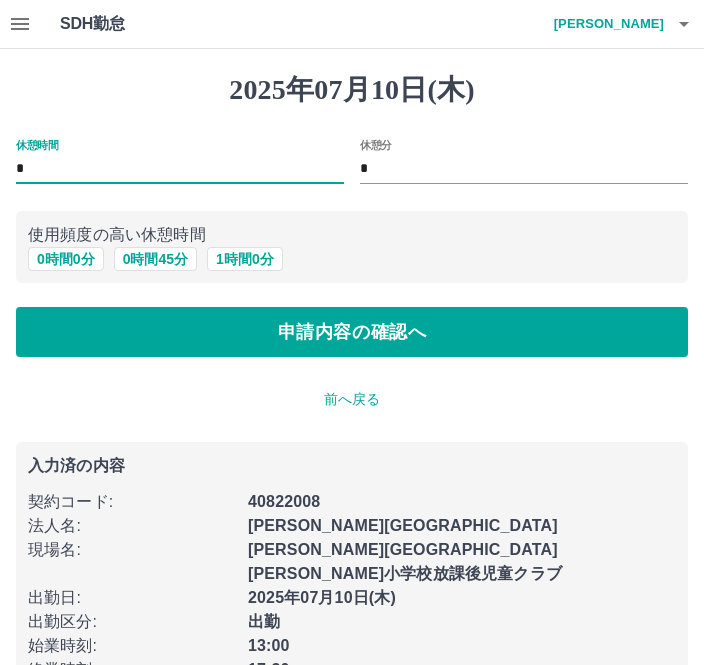 click on "0 時間 0 分" at bounding box center (66, 259) 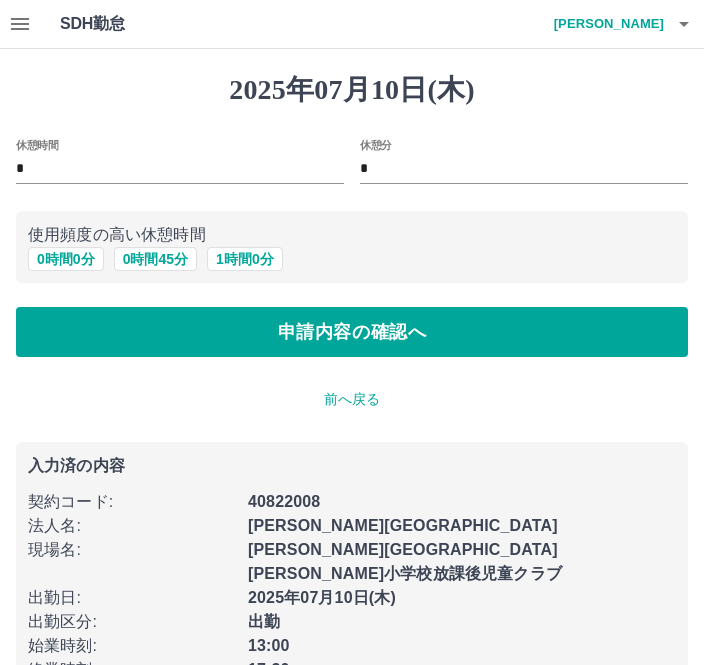 click on "申請内容の確認へ" at bounding box center (352, 332) 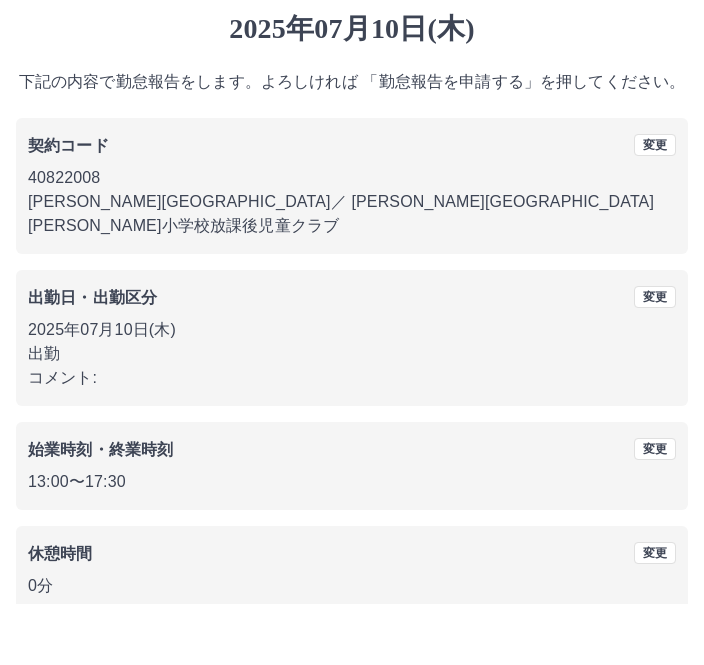 scroll, scrollTop: 19, scrollLeft: 0, axis: vertical 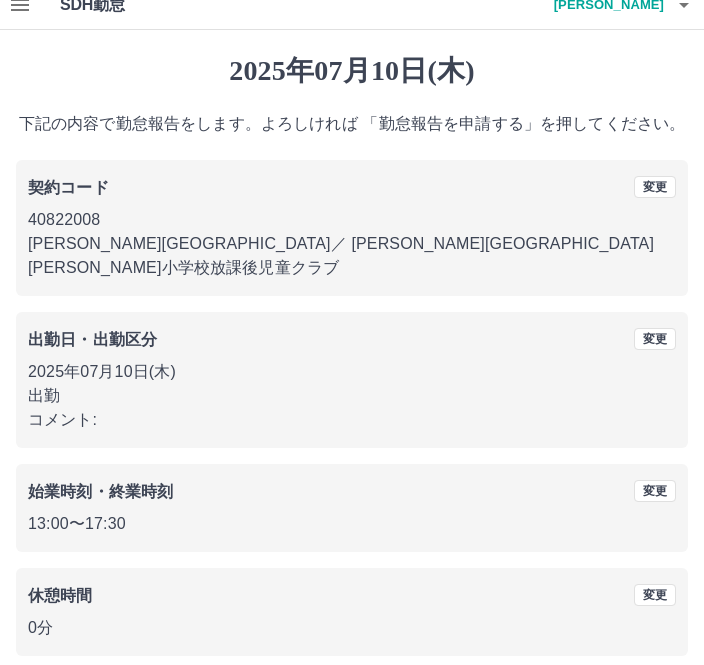 click on "勤怠報告を申請する" at bounding box center (352, 705) 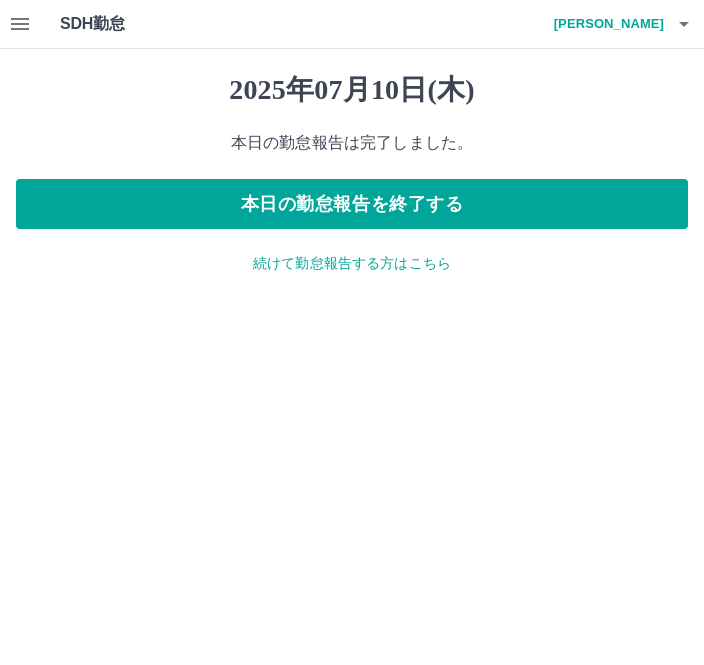click on "市橋　悦子" at bounding box center (604, 24) 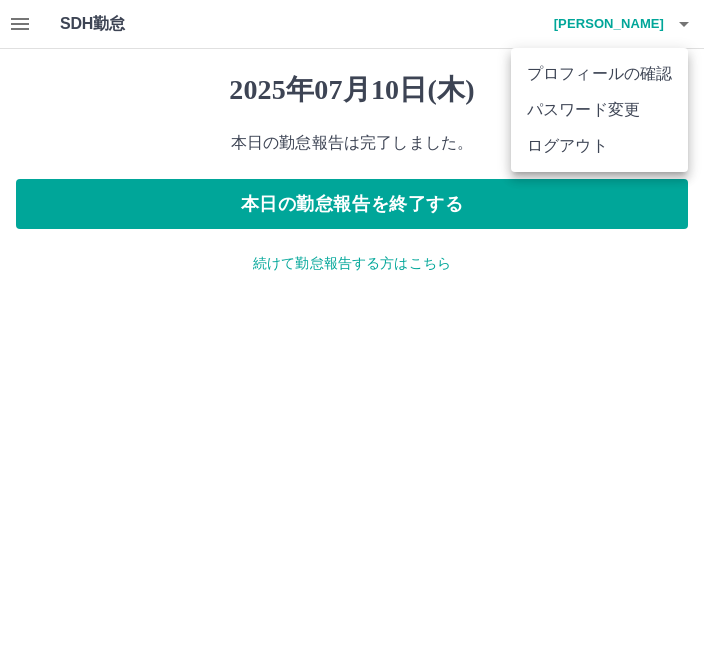 click on "ログアウト" at bounding box center [599, 146] 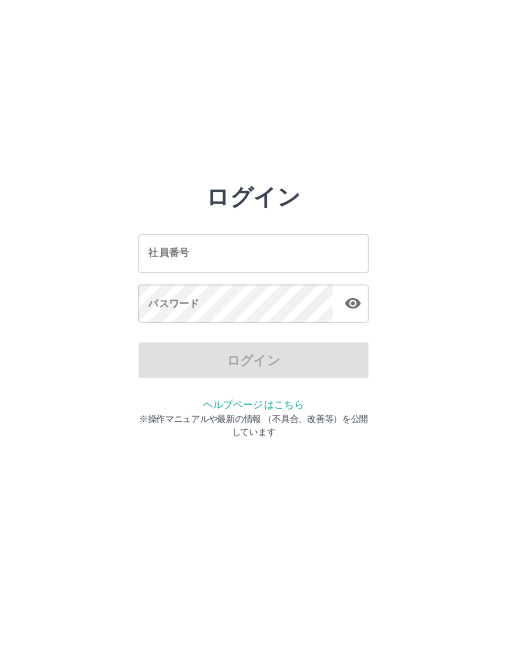scroll, scrollTop: 0, scrollLeft: 0, axis: both 